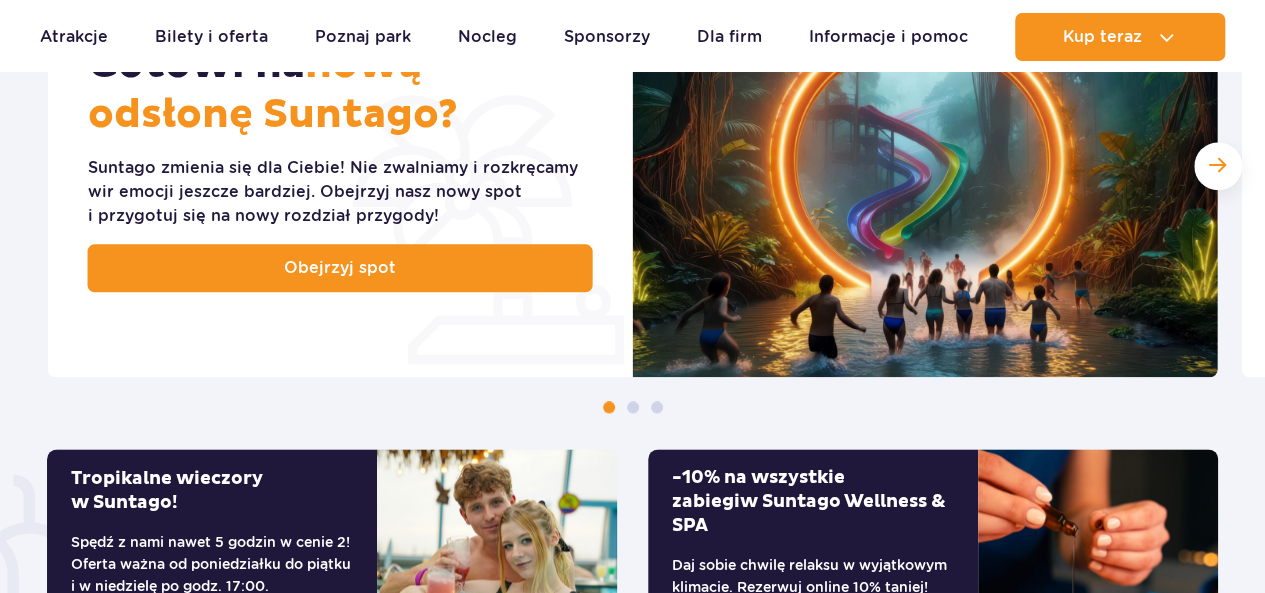 scroll, scrollTop: 1037, scrollLeft: 0, axis: vertical 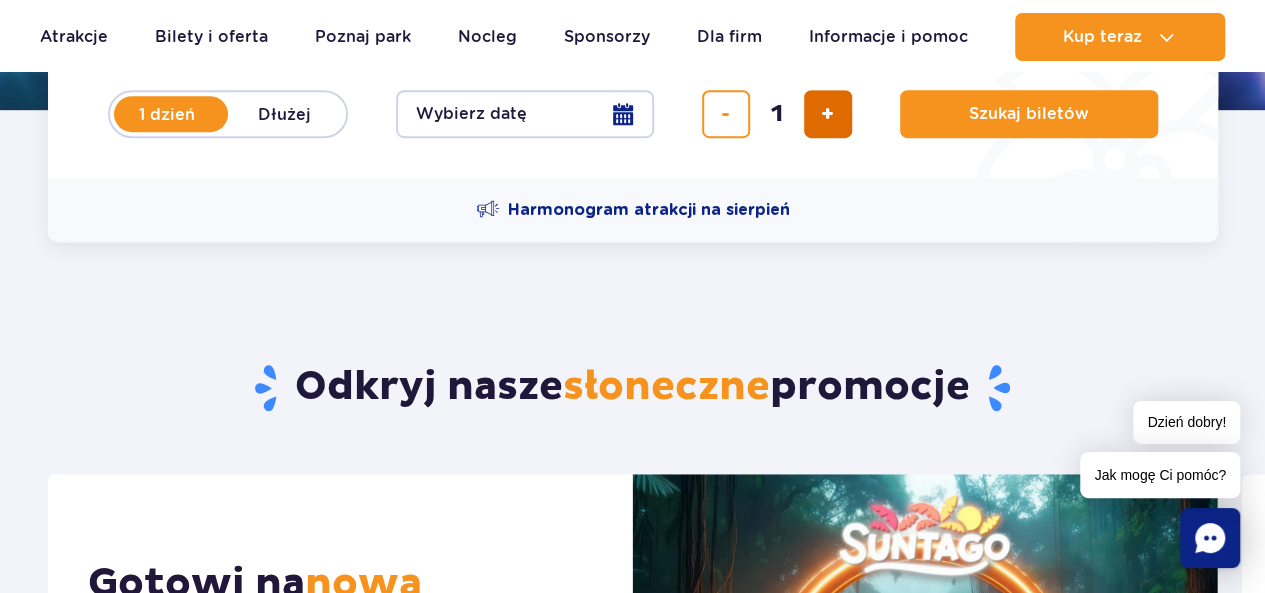 click at bounding box center (827, 114) 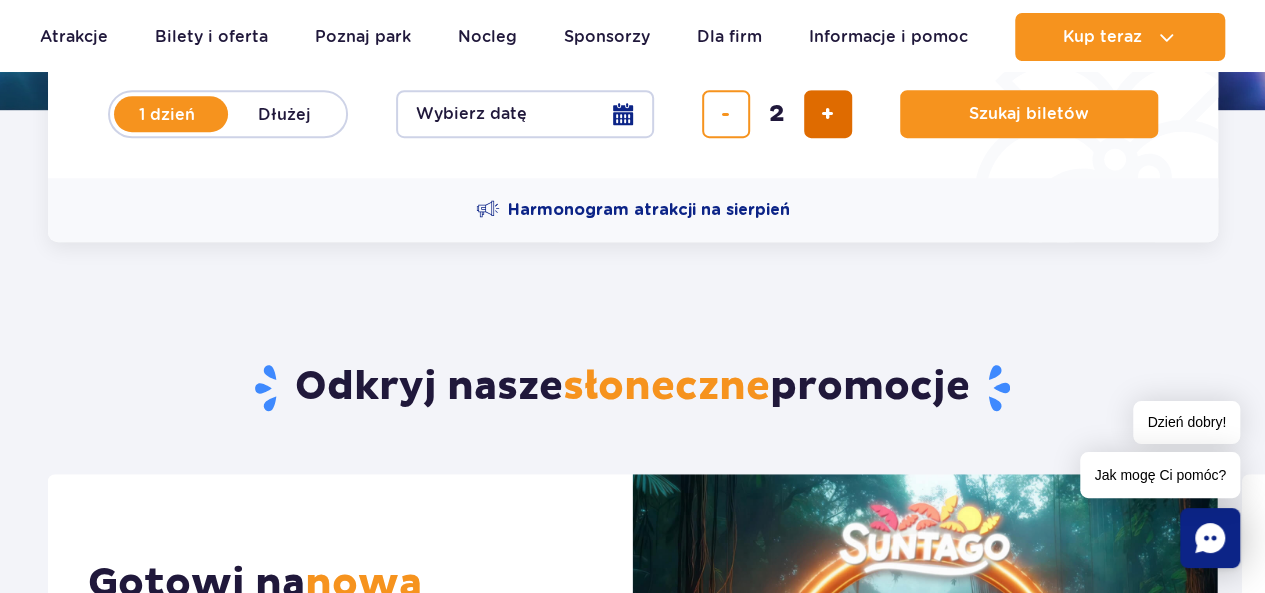 click at bounding box center (827, 114) 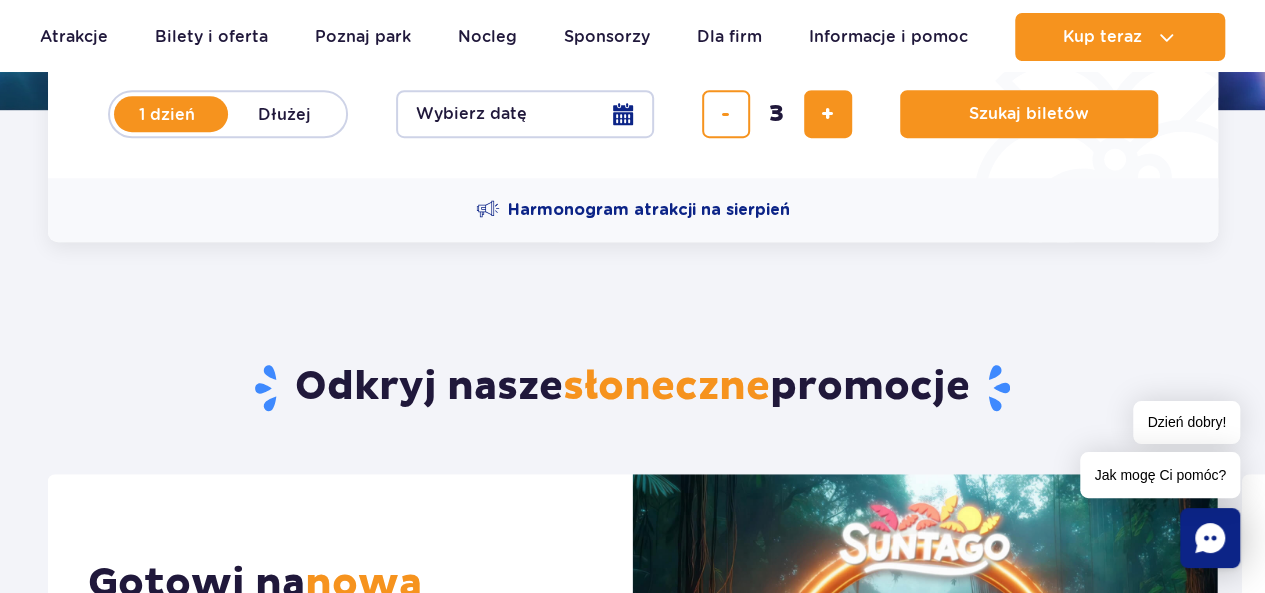 click on "Wybierz datę" at bounding box center [525, 114] 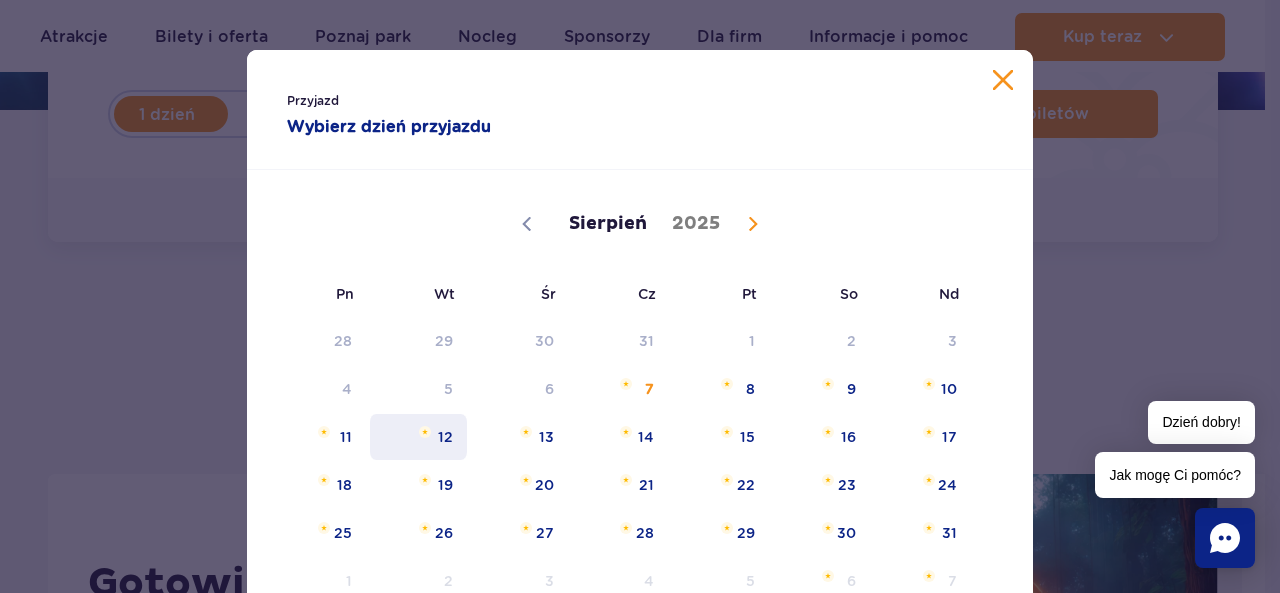 click on "12" at bounding box center (418, 437) 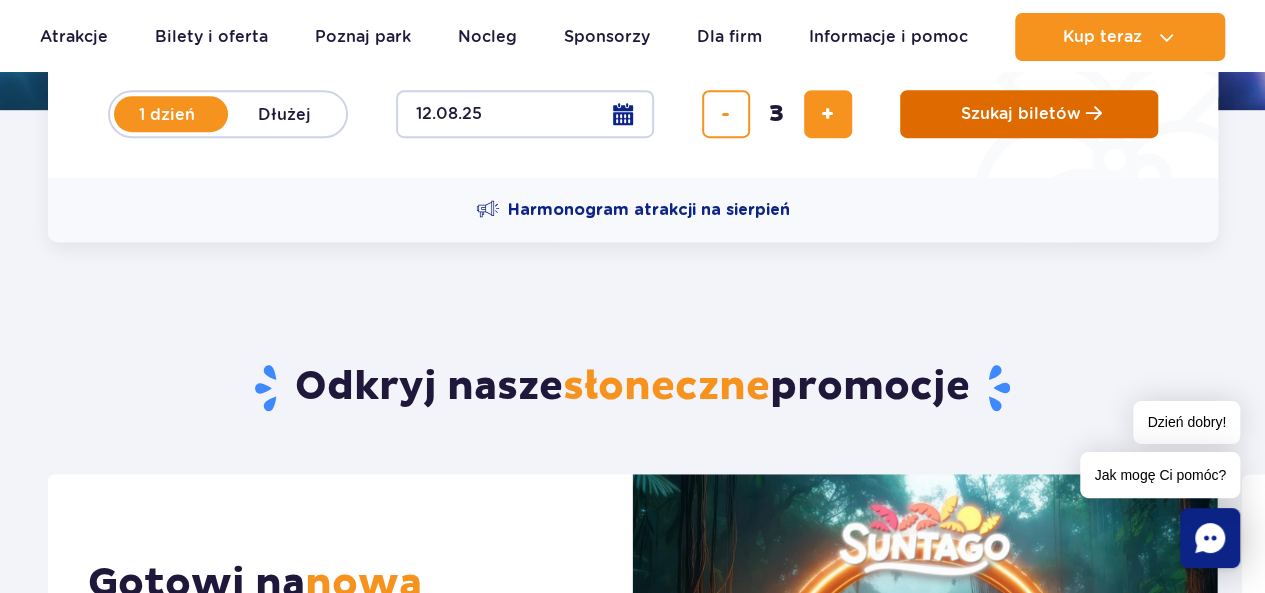 click on "Szukaj biletów" at bounding box center (1029, 114) 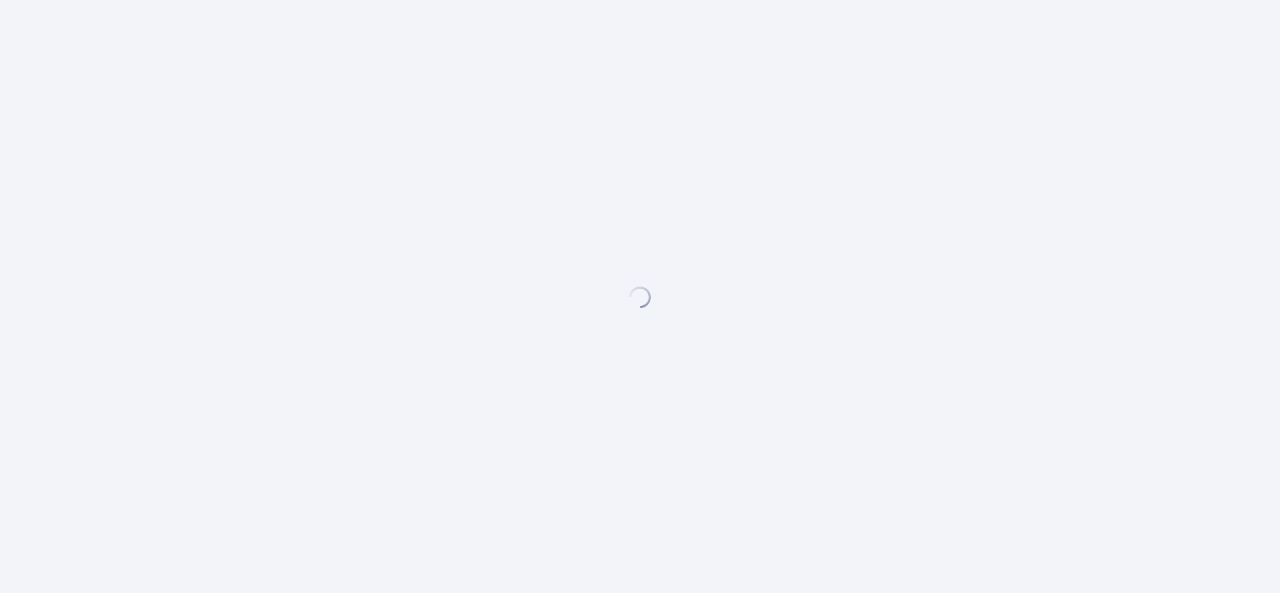 scroll, scrollTop: 0, scrollLeft: 0, axis: both 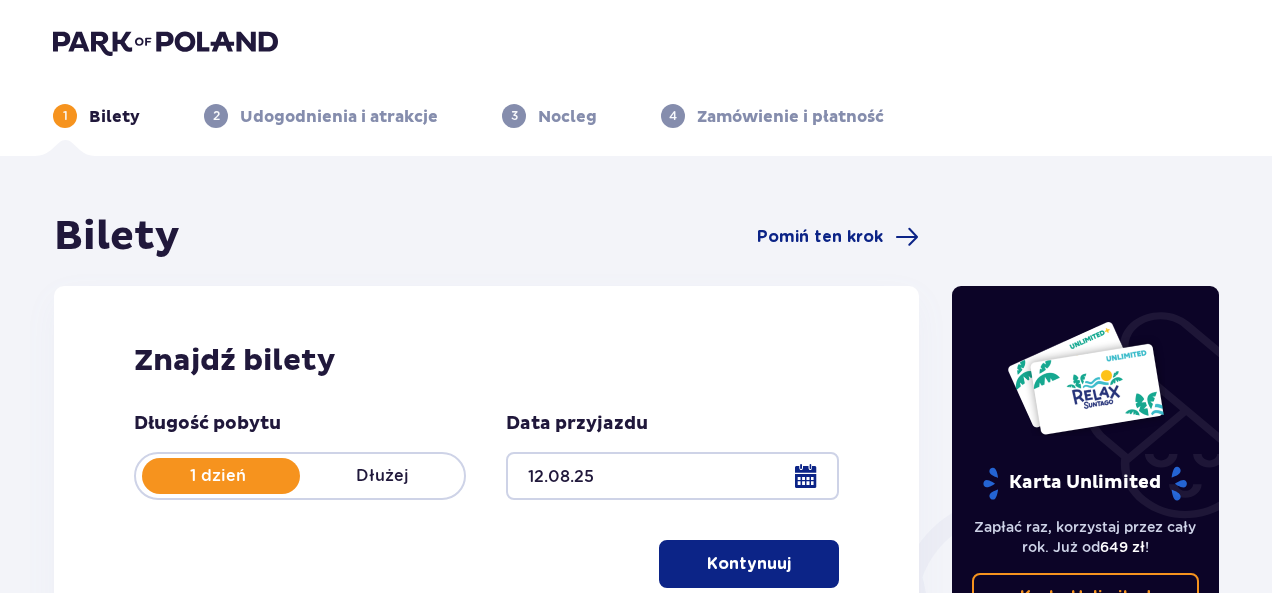 click at bounding box center (795, 564) 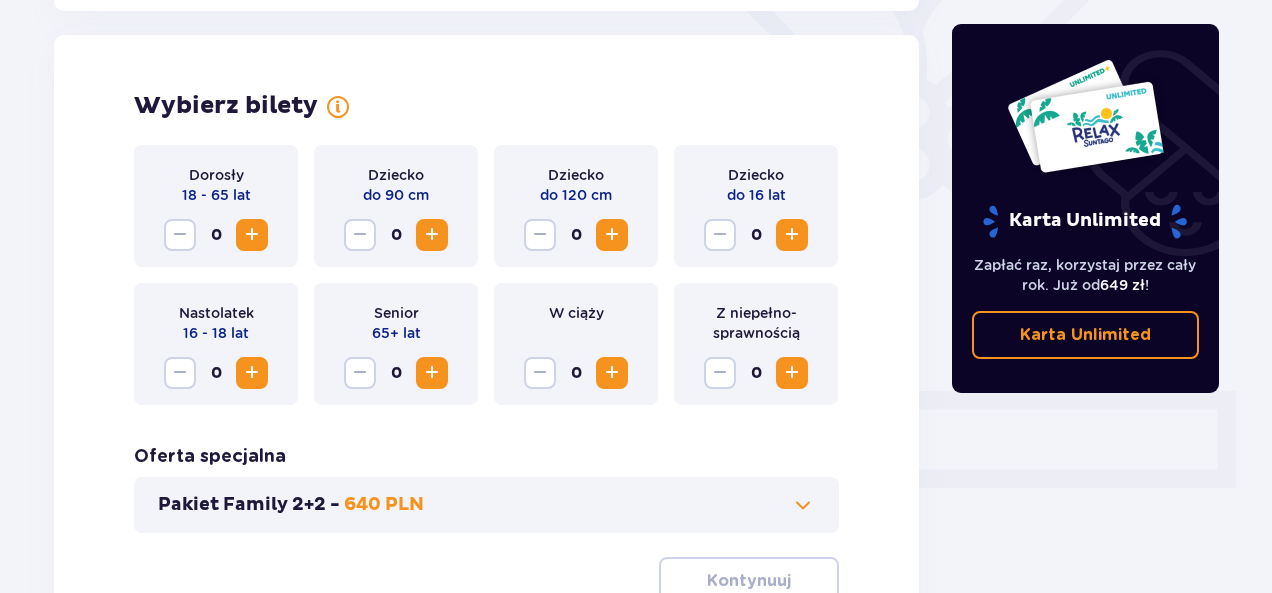 scroll, scrollTop: 556, scrollLeft: 0, axis: vertical 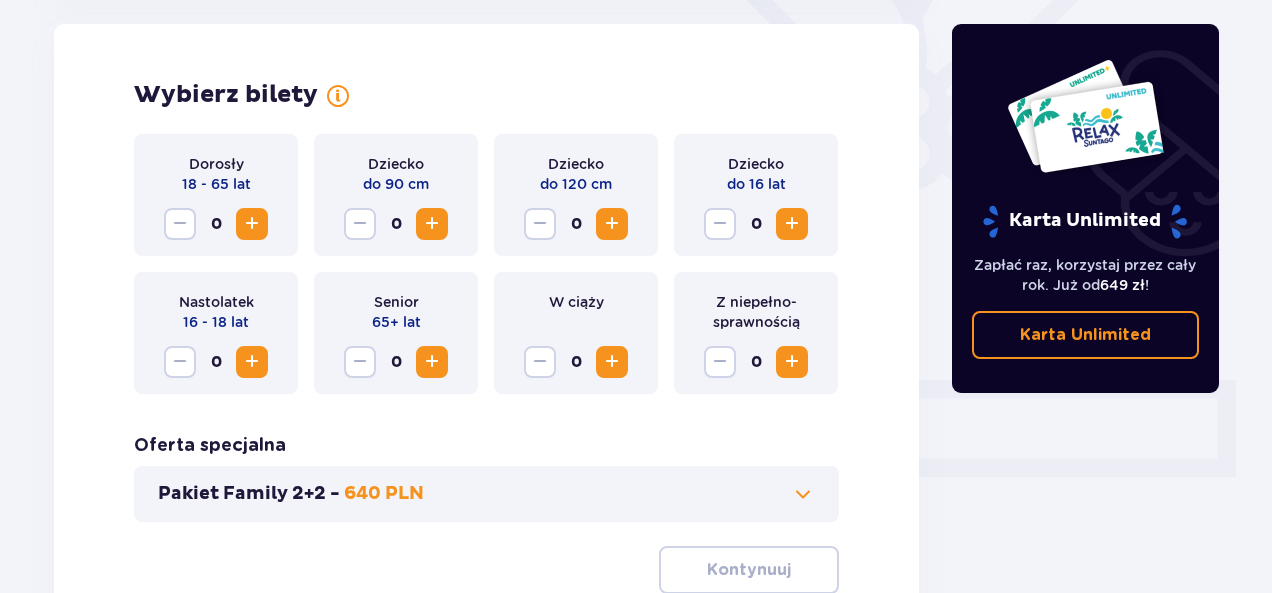 click at bounding box center [612, 224] 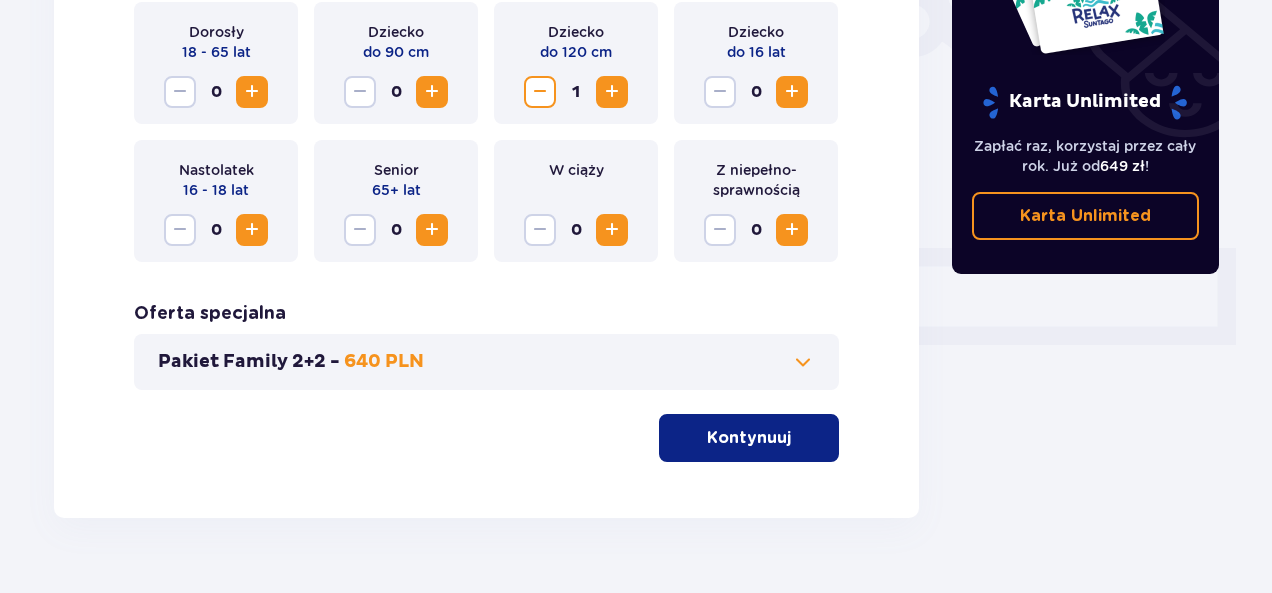 scroll, scrollTop: 732, scrollLeft: 0, axis: vertical 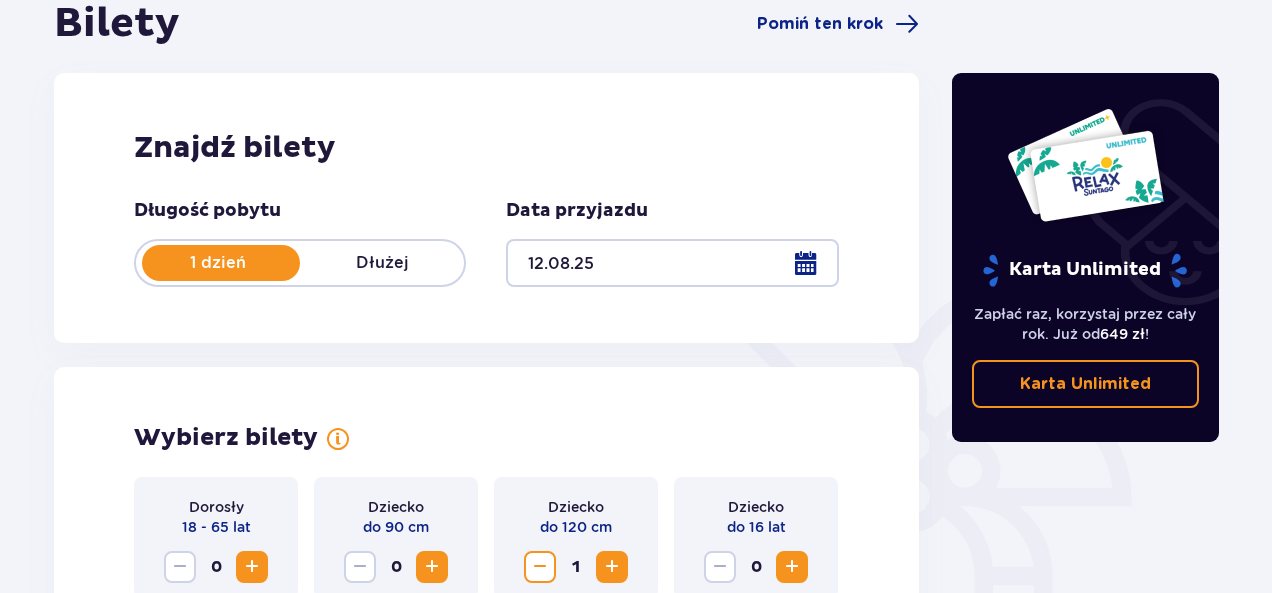 click on "1 dzień" at bounding box center (218, 263) 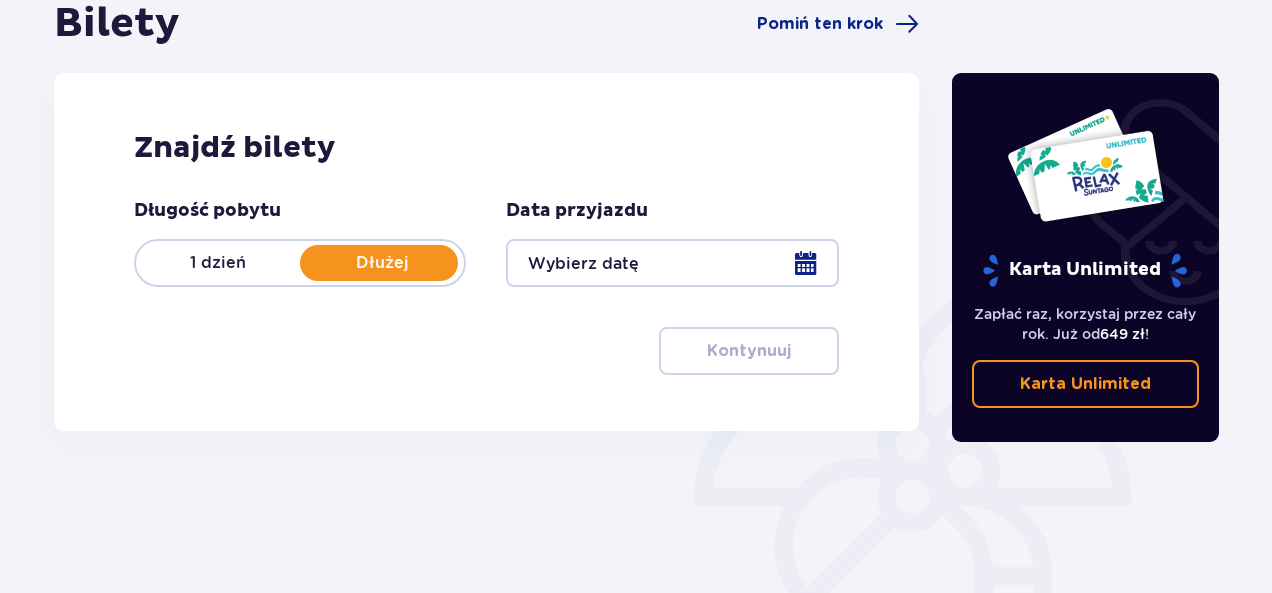click on "1 dzień" at bounding box center (218, 263) 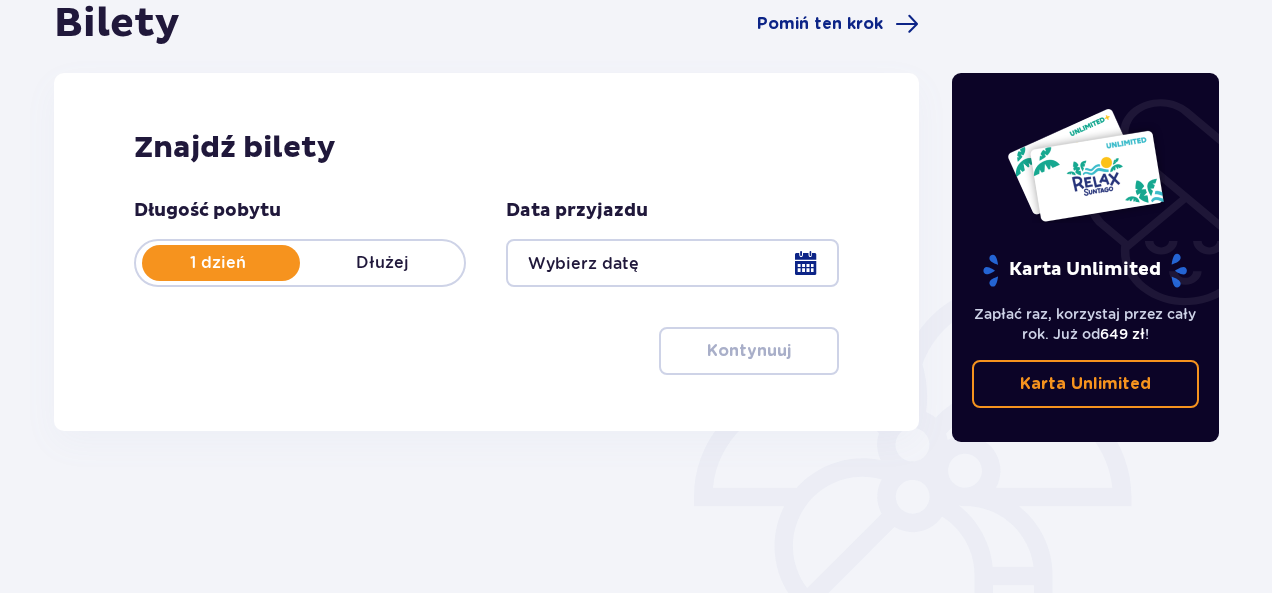 drag, startPoint x: 253, startPoint y: 262, endPoint x: 222, endPoint y: 247, distance: 34.43835 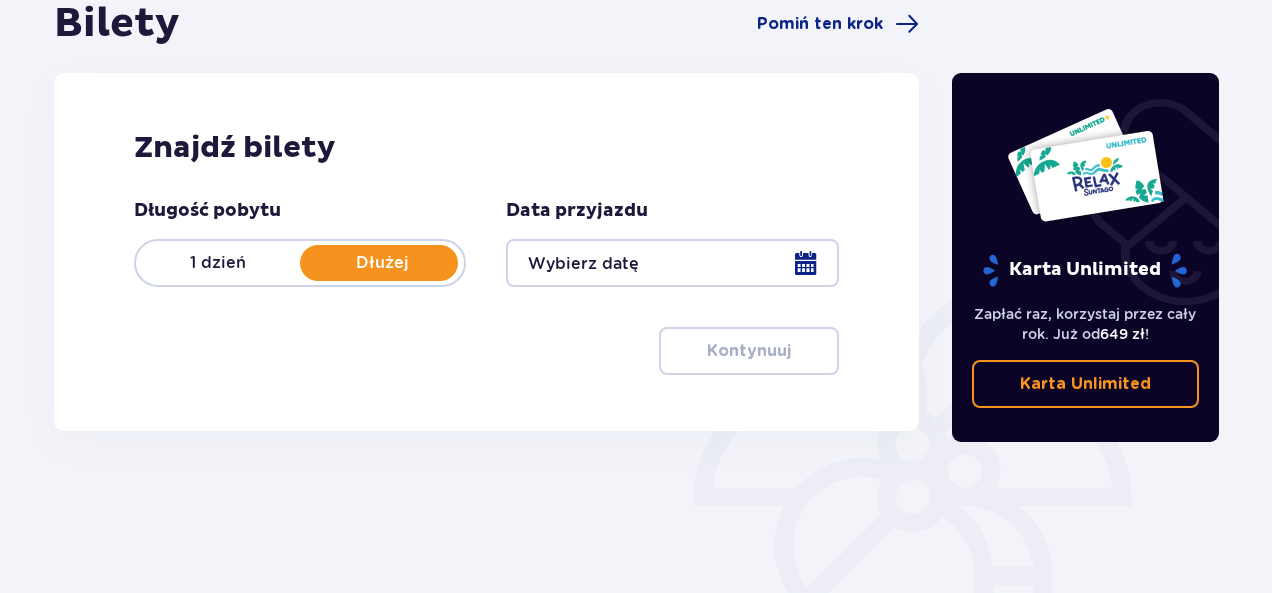 click on "1 dzień Dłużej" at bounding box center [300, 263] 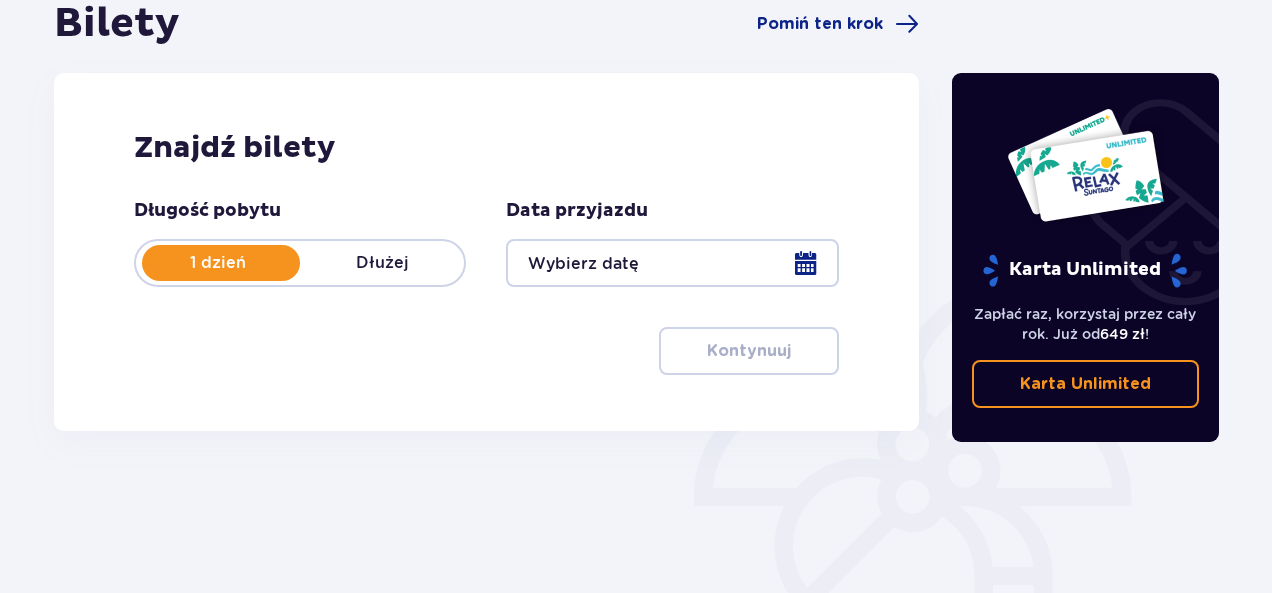 click on "Bilety Pomiń ten krok Znajdź bilety Długość pobytu 1 dzień Dłużej Data przyjazdu Kontynuuj Karta Unlimited Zapłać raz, korzystaj przez cały rok. Już od  649 zł ! Karta Unlimited" at bounding box center (636, 374) 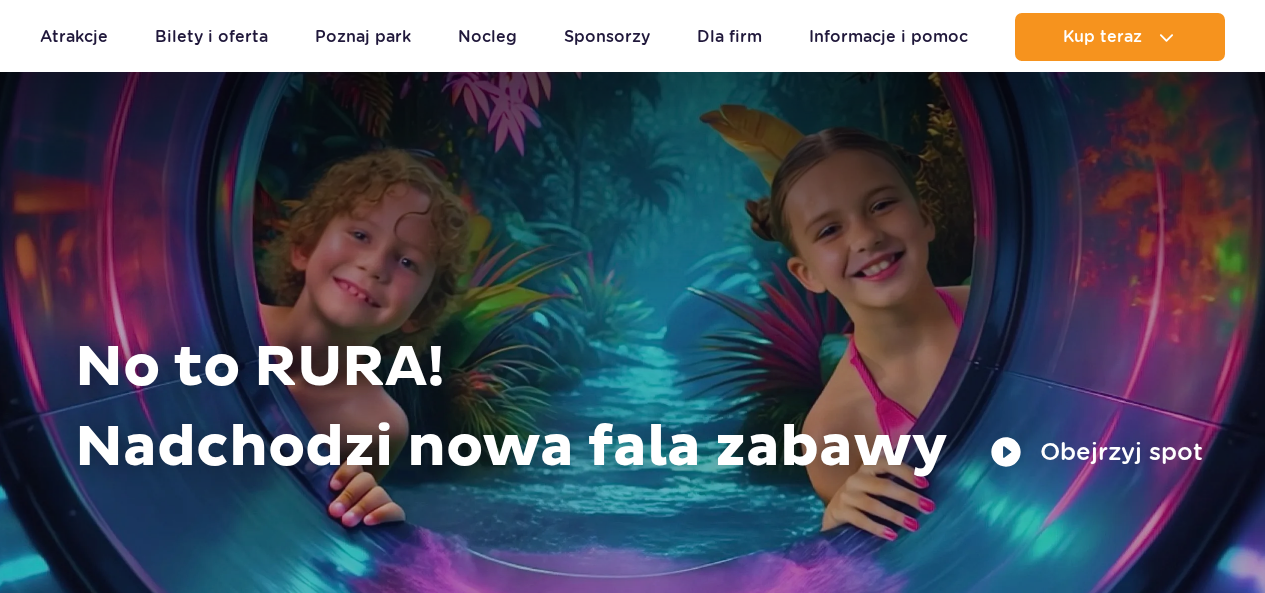 scroll, scrollTop: 518, scrollLeft: 0, axis: vertical 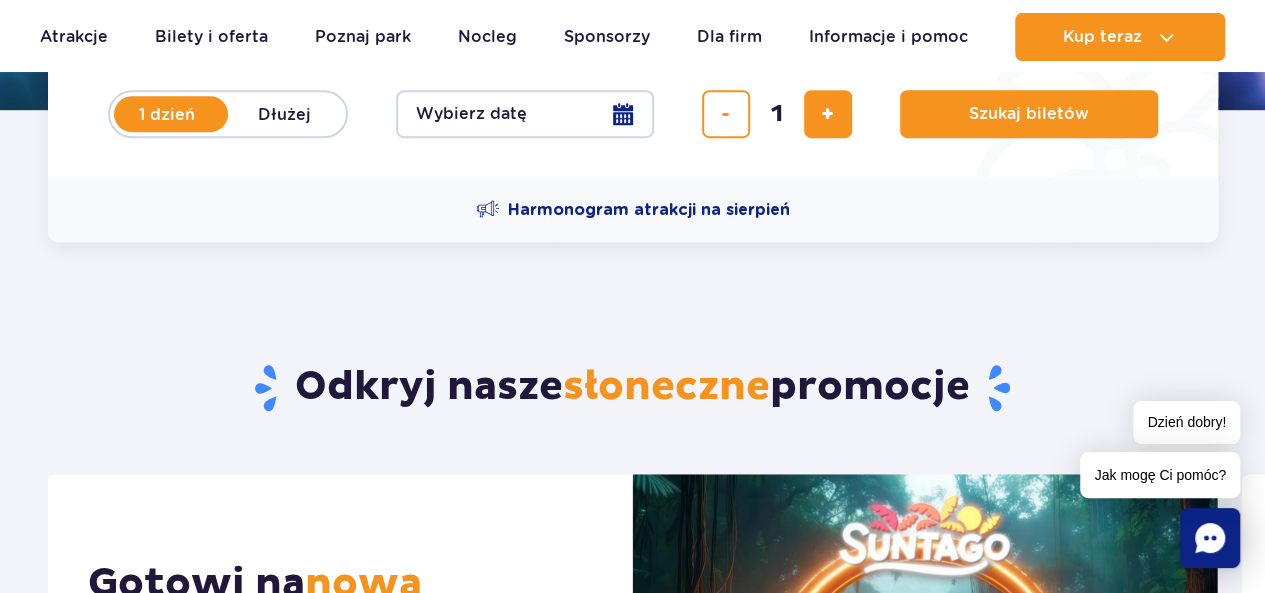 click on "1 dzień" at bounding box center [167, 114] 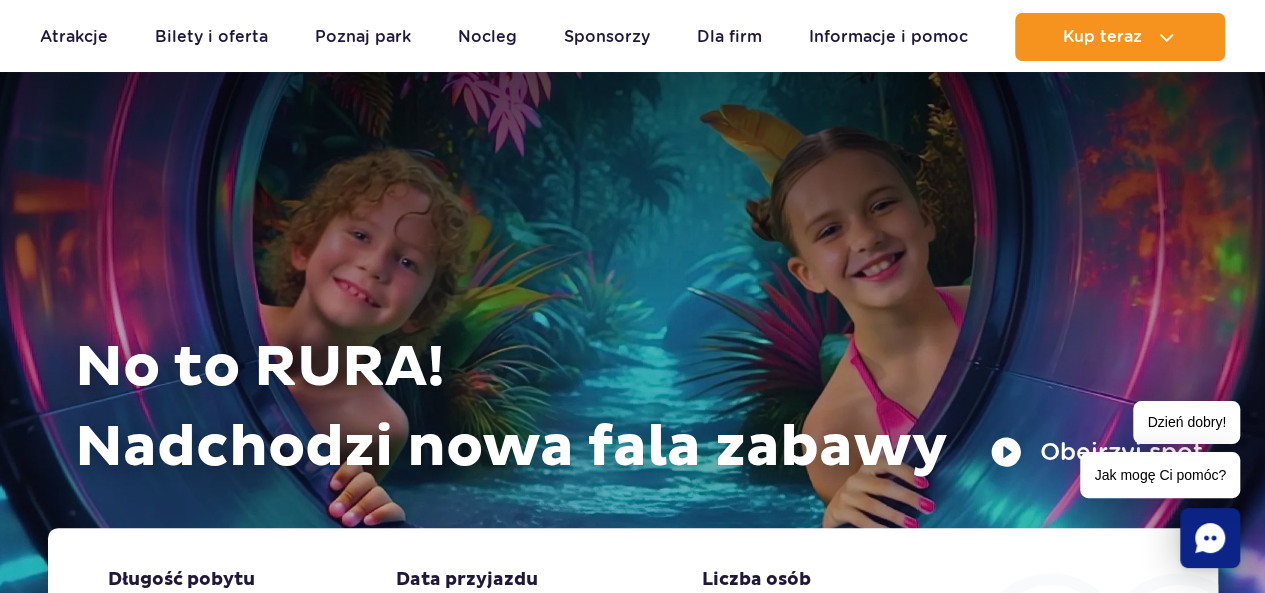 scroll, scrollTop: 518, scrollLeft: 0, axis: vertical 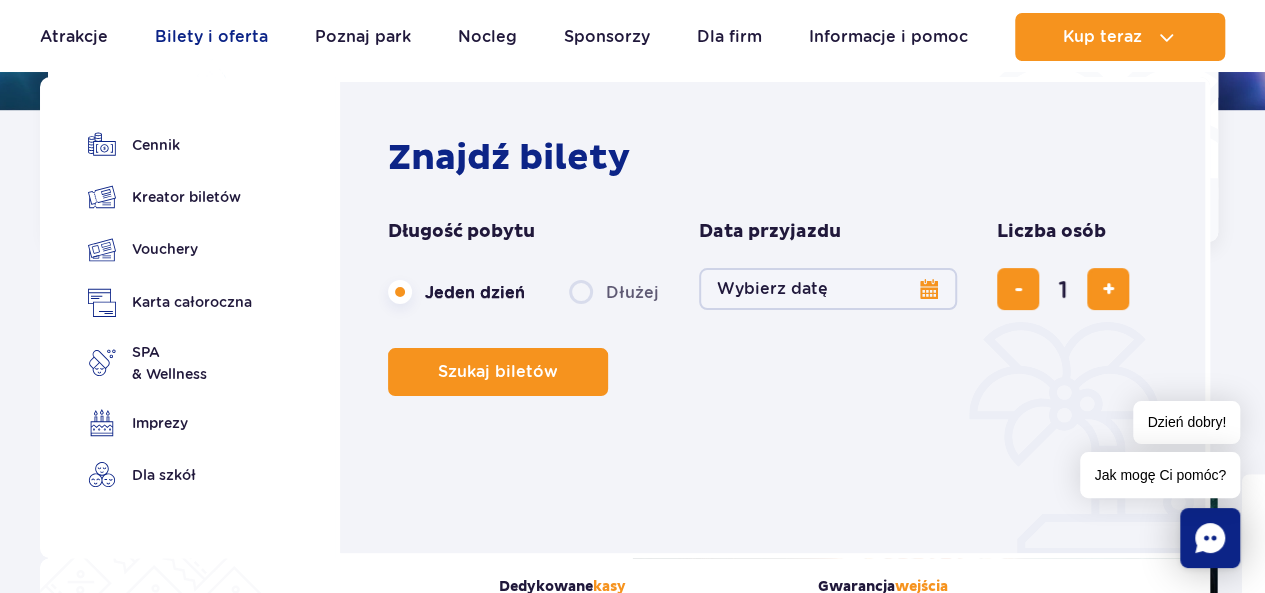 click on "Bilety i oferta" at bounding box center [211, 37] 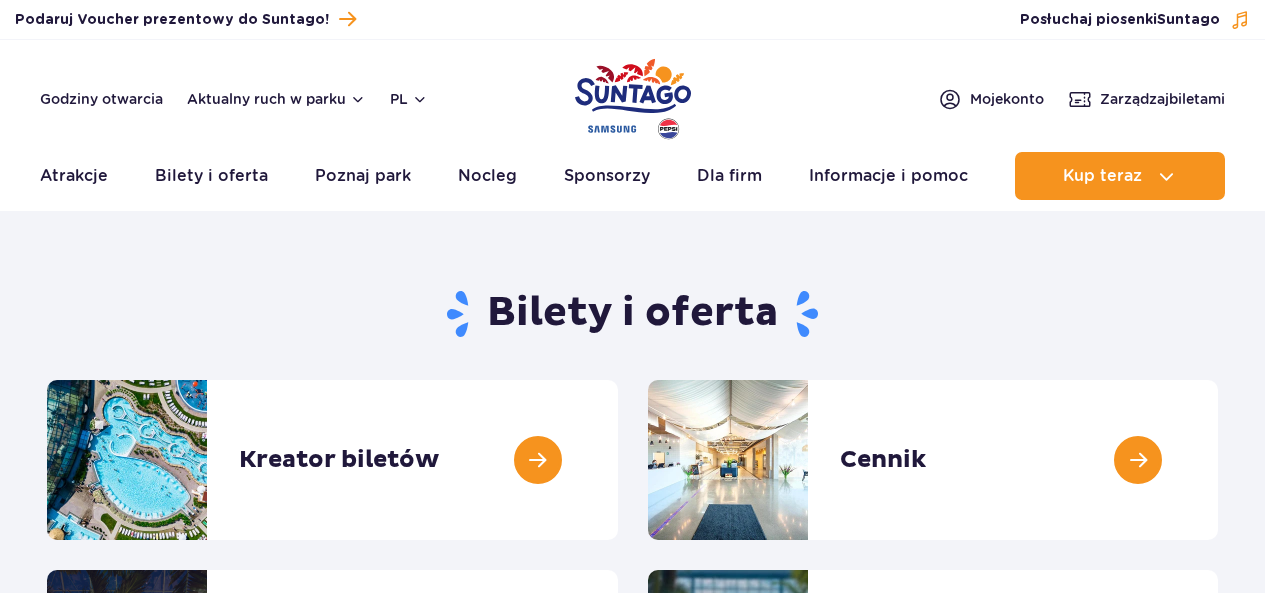 scroll, scrollTop: 0, scrollLeft: 0, axis: both 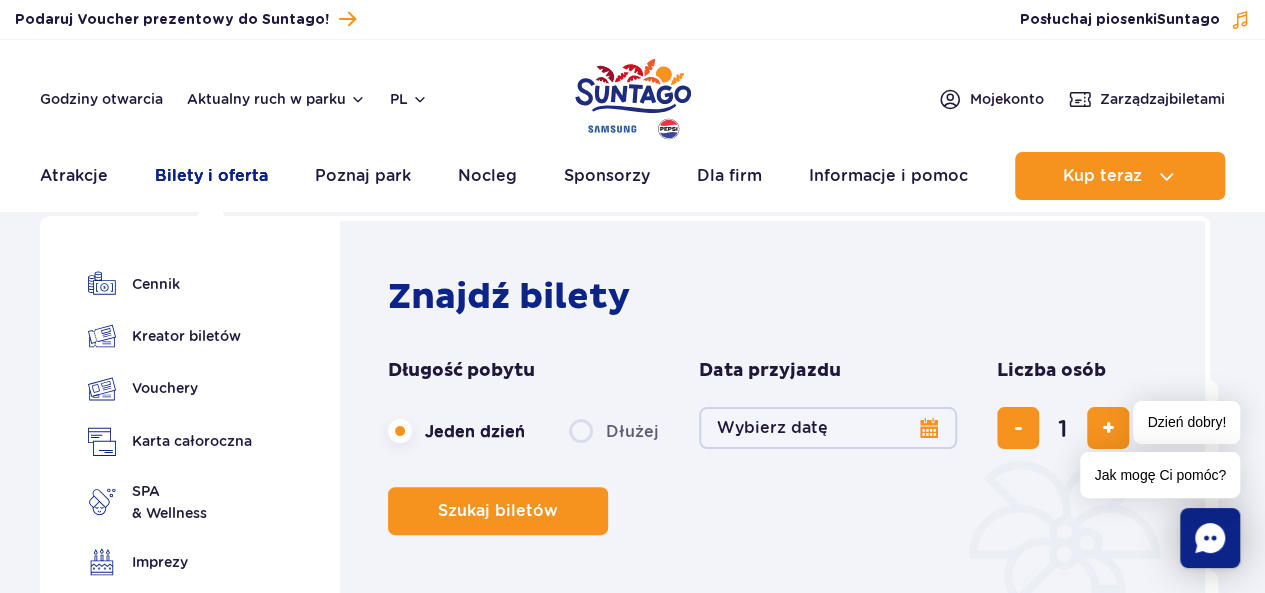 click on "Bilety i oferta" at bounding box center [211, 176] 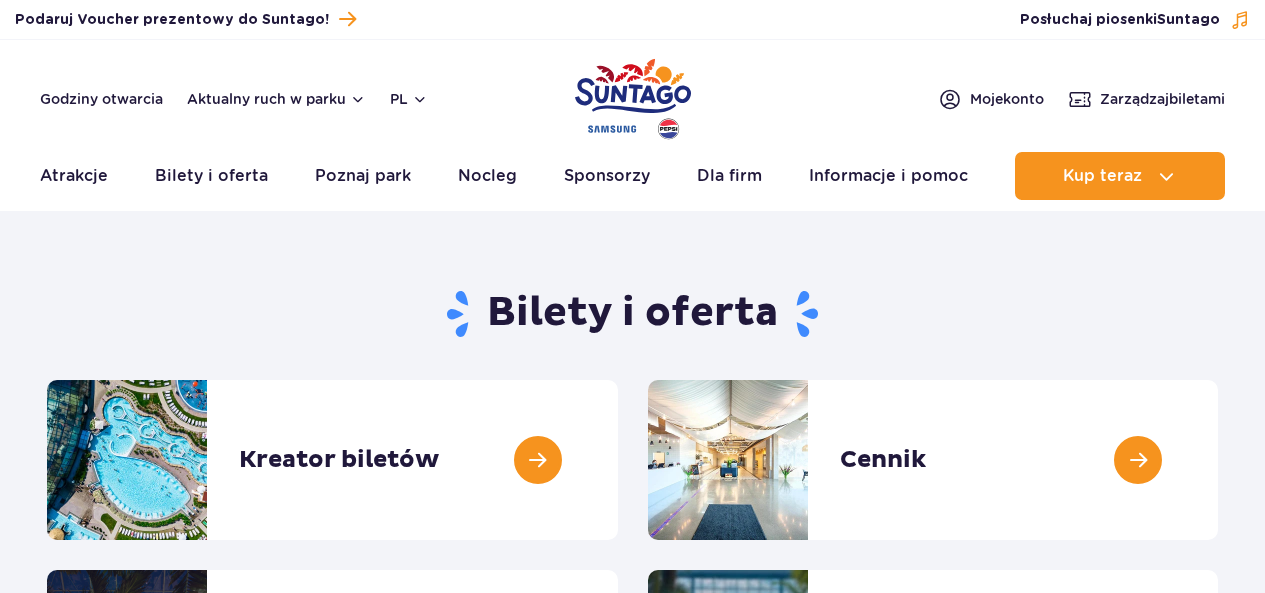 scroll, scrollTop: 0, scrollLeft: 0, axis: both 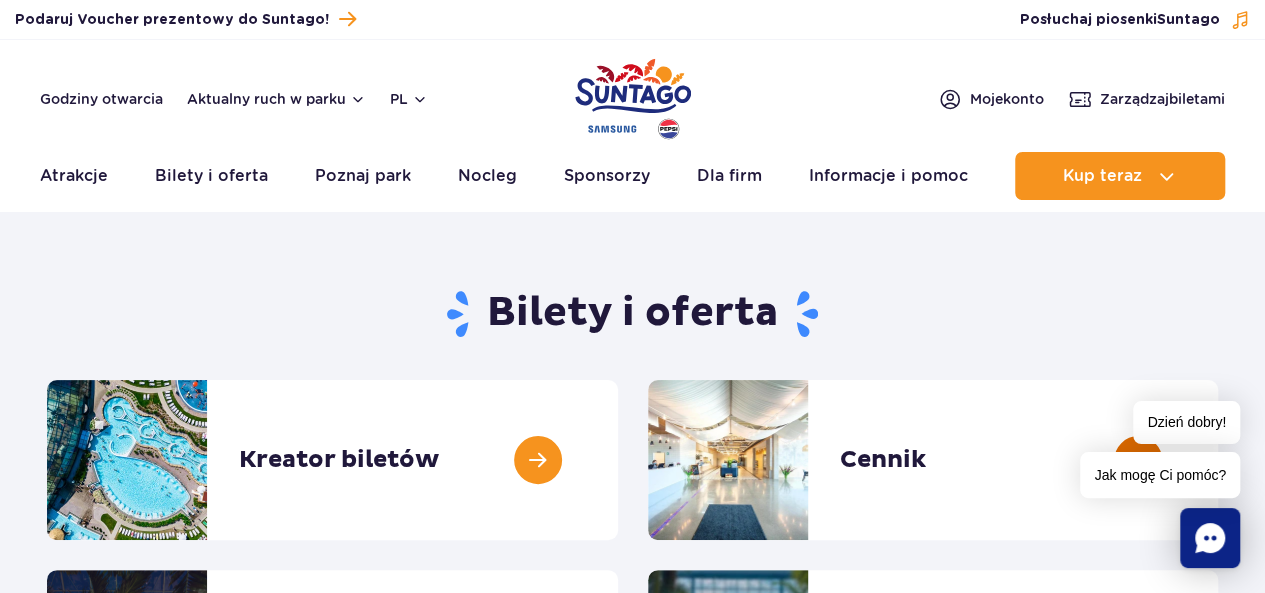 click at bounding box center [1218, 460] 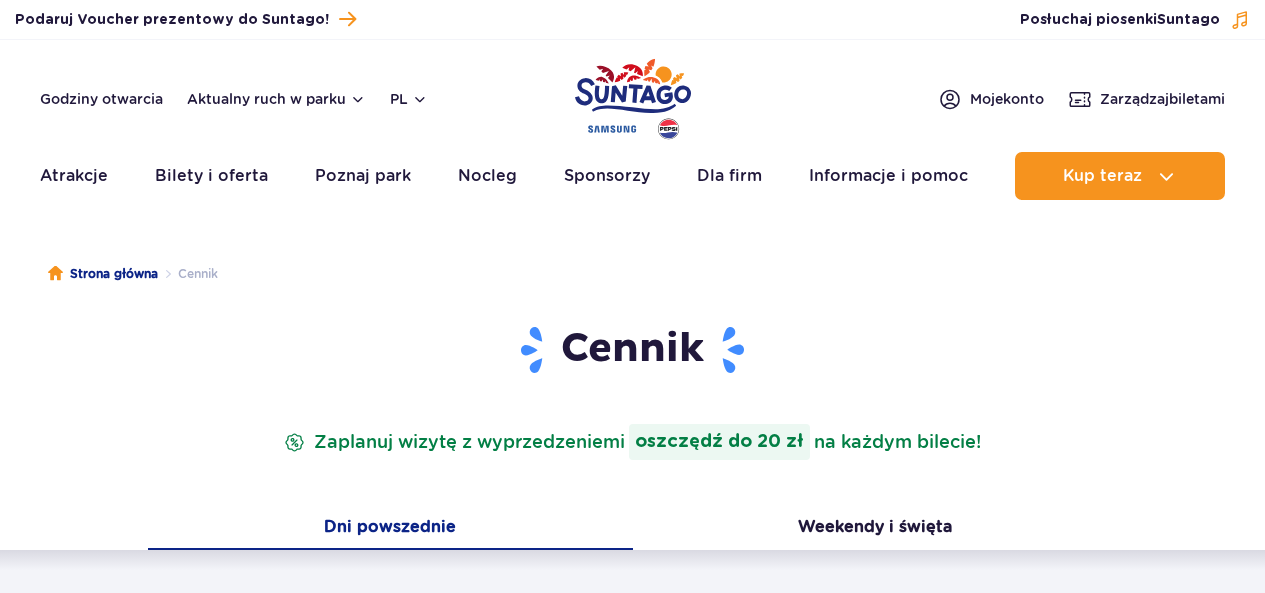 scroll, scrollTop: 0, scrollLeft: 0, axis: both 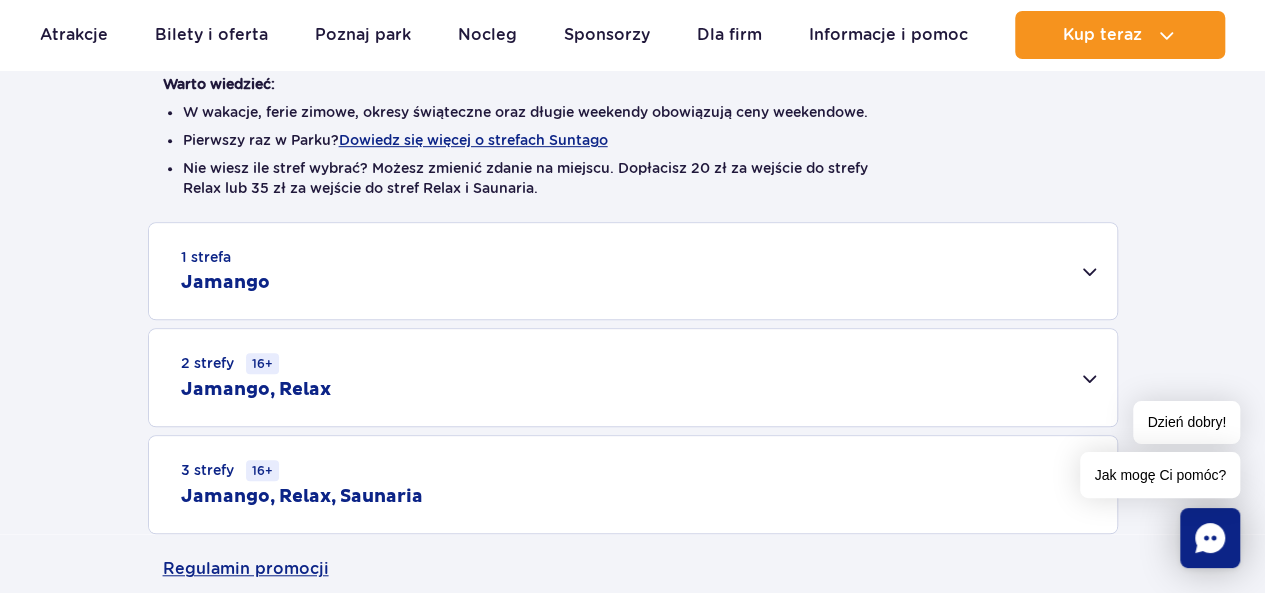 click on "1 strefa
Jamango" at bounding box center [633, 271] 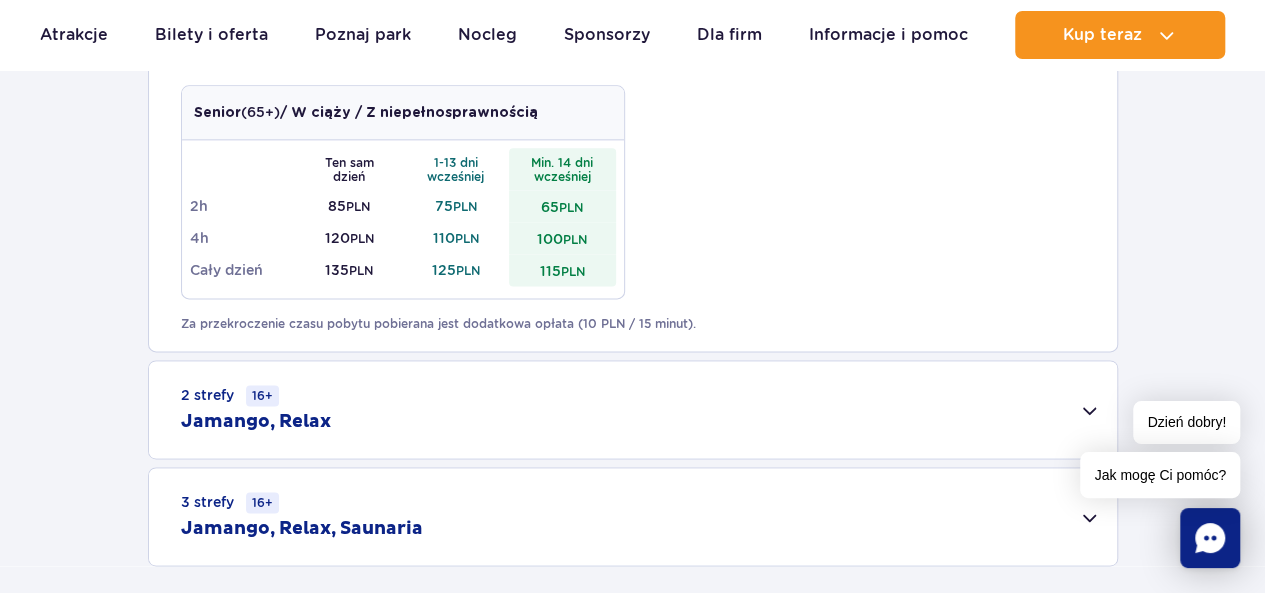 scroll, scrollTop: 1332, scrollLeft: 0, axis: vertical 